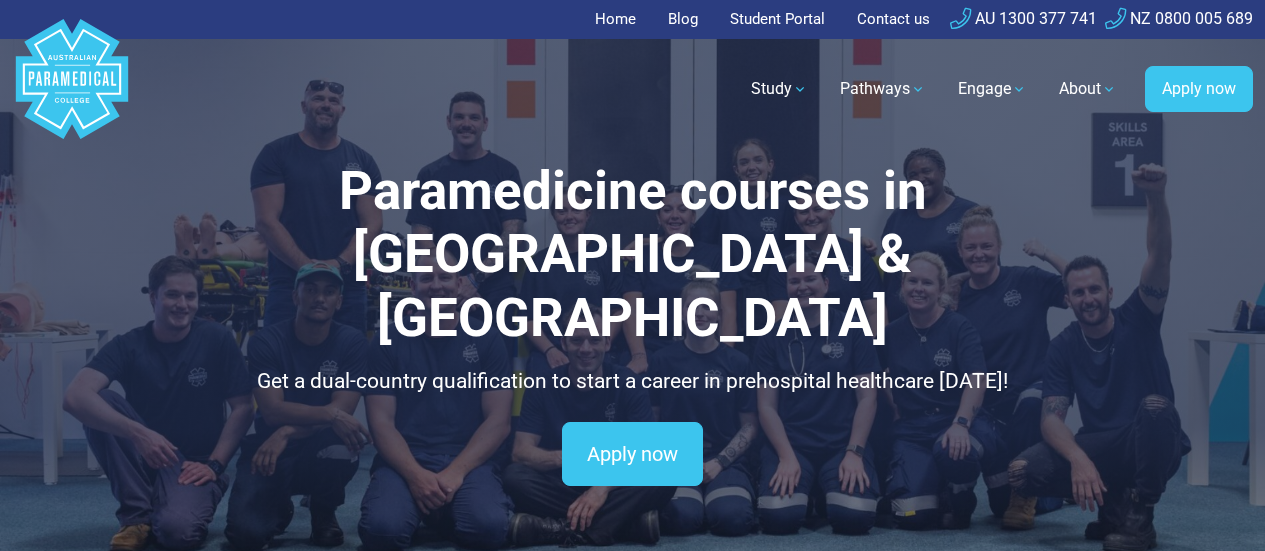 scroll, scrollTop: 0, scrollLeft: 0, axis: both 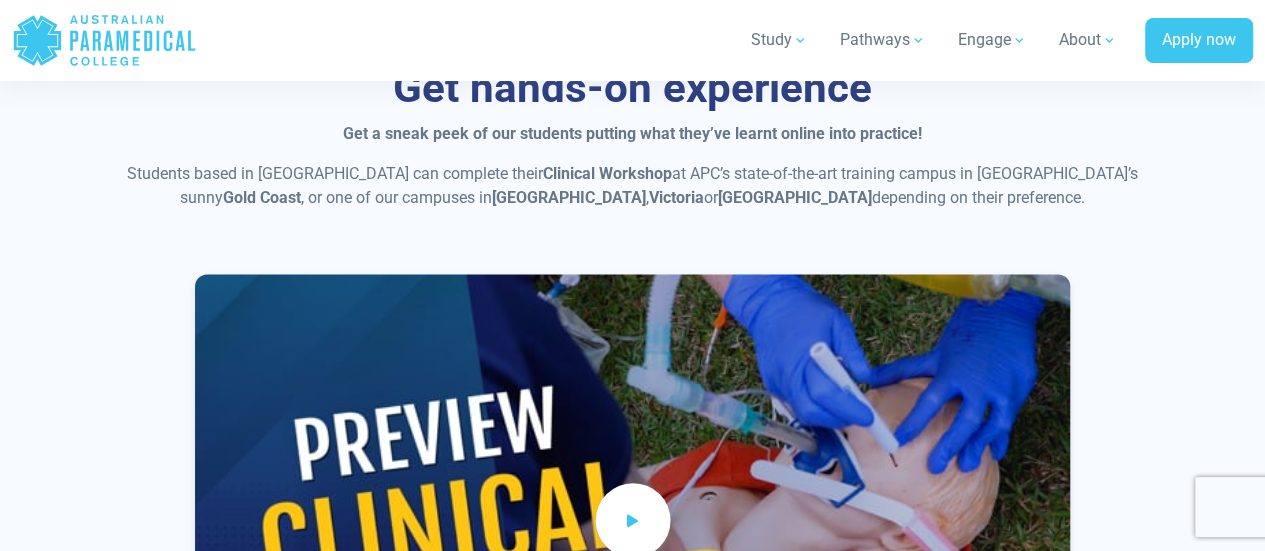 click at bounding box center [633, 519] 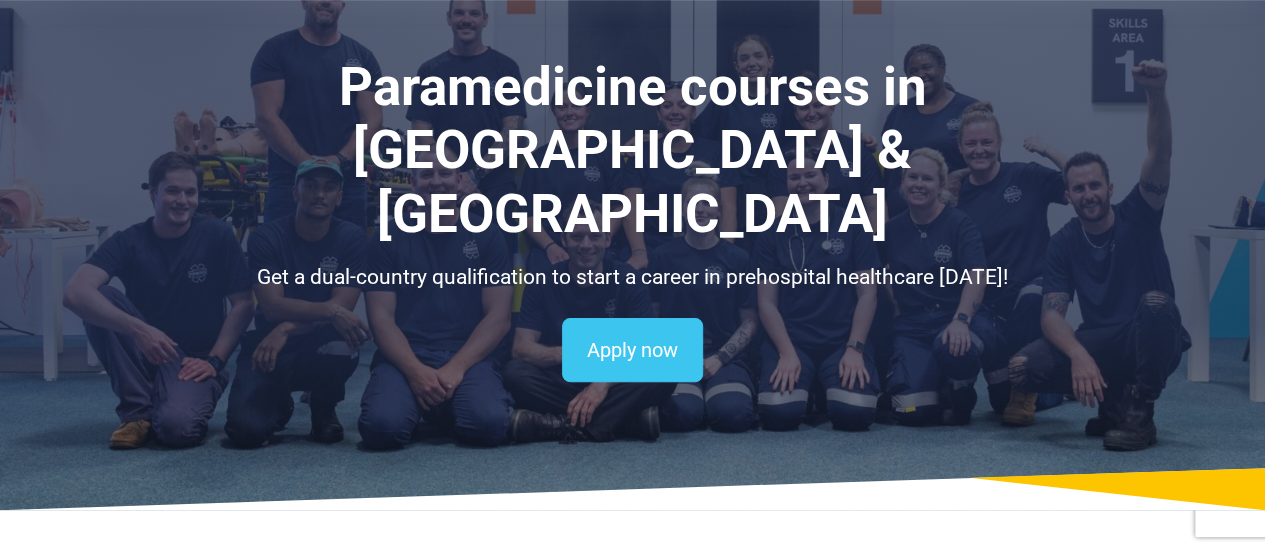 scroll, scrollTop: 0, scrollLeft: 0, axis: both 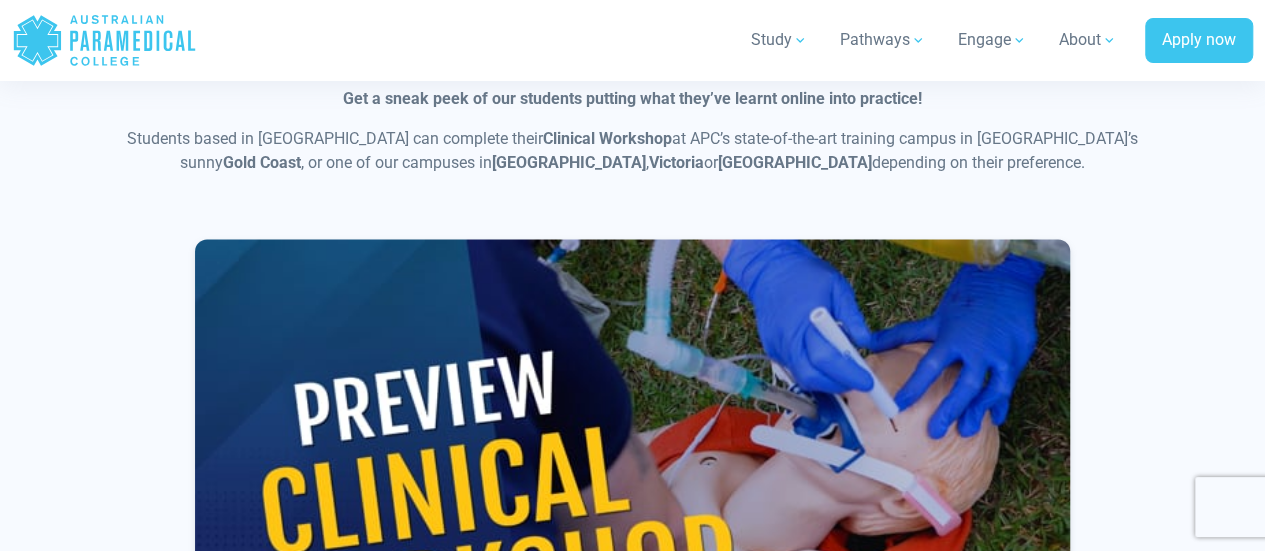 click on "Get hands-on experience
Get a sneak peek of our students putting what they’ve learnt online into practice!
Students based in NZ can complete their  Clinical Workshop  at APC’s state-of-the-art training campus in Australia’s sunny  Gold Coast , or one of our campuses in  New South Wales ,  Victoria  or  Western Australia  depending on their preference." at bounding box center (632, 387) 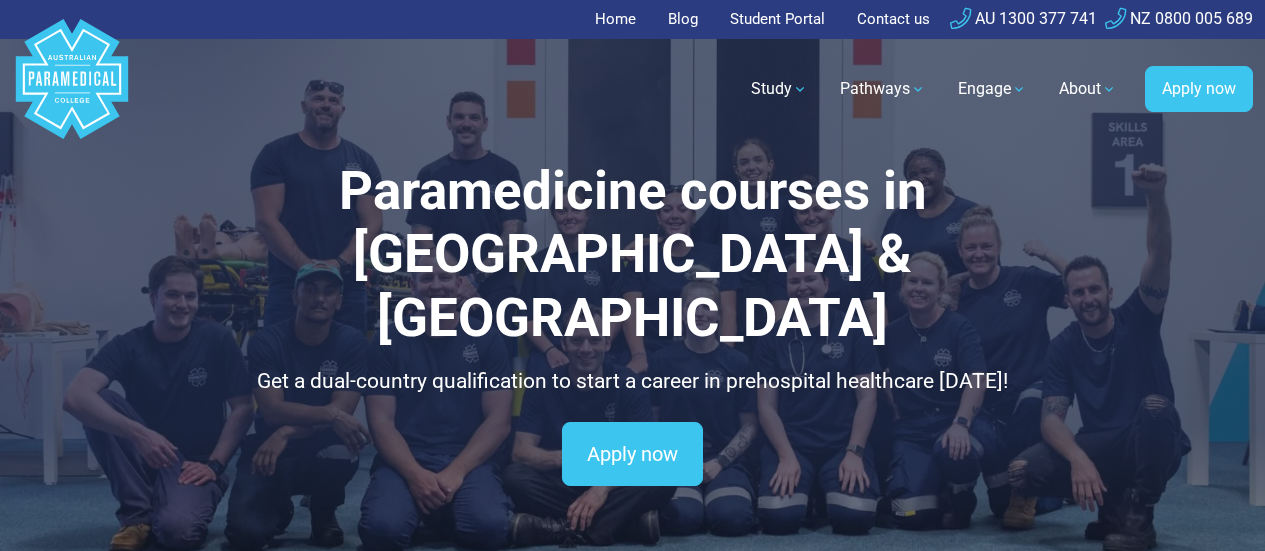scroll, scrollTop: 0, scrollLeft: 0, axis: both 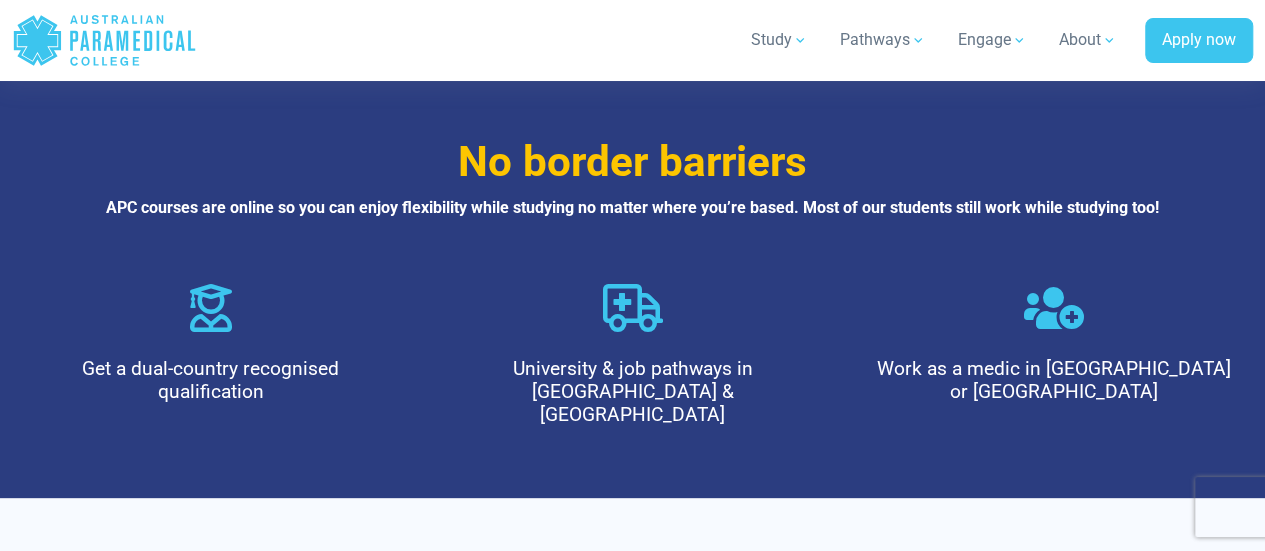 drag, startPoint x: 1273, startPoint y: 30, endPoint x: 1279, endPoint y: 92, distance: 62.289646 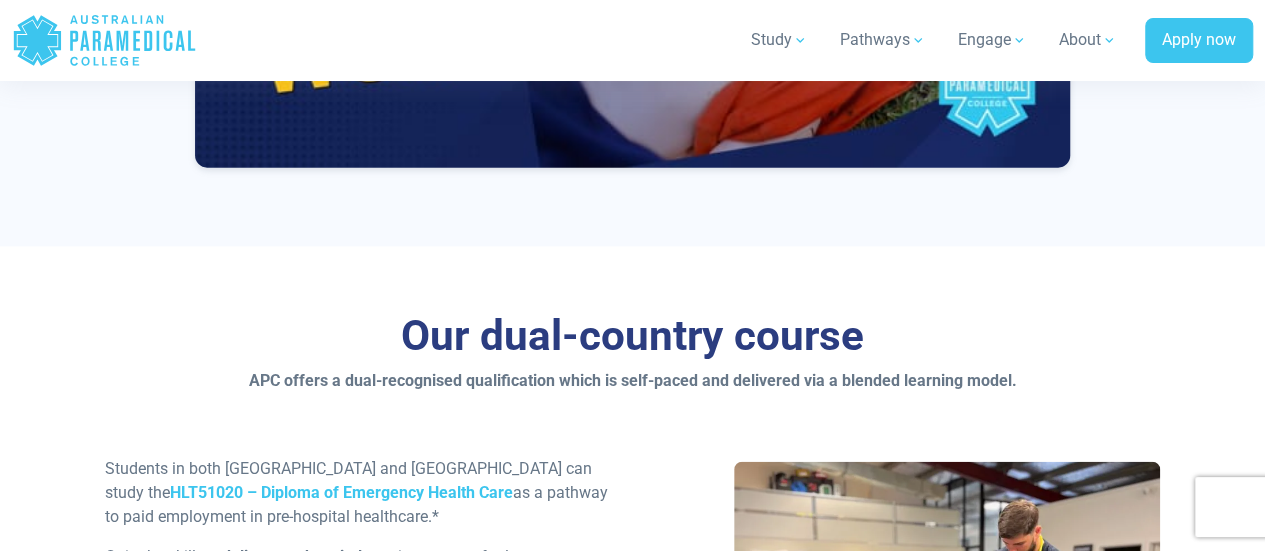 scroll, scrollTop: 2218, scrollLeft: 0, axis: vertical 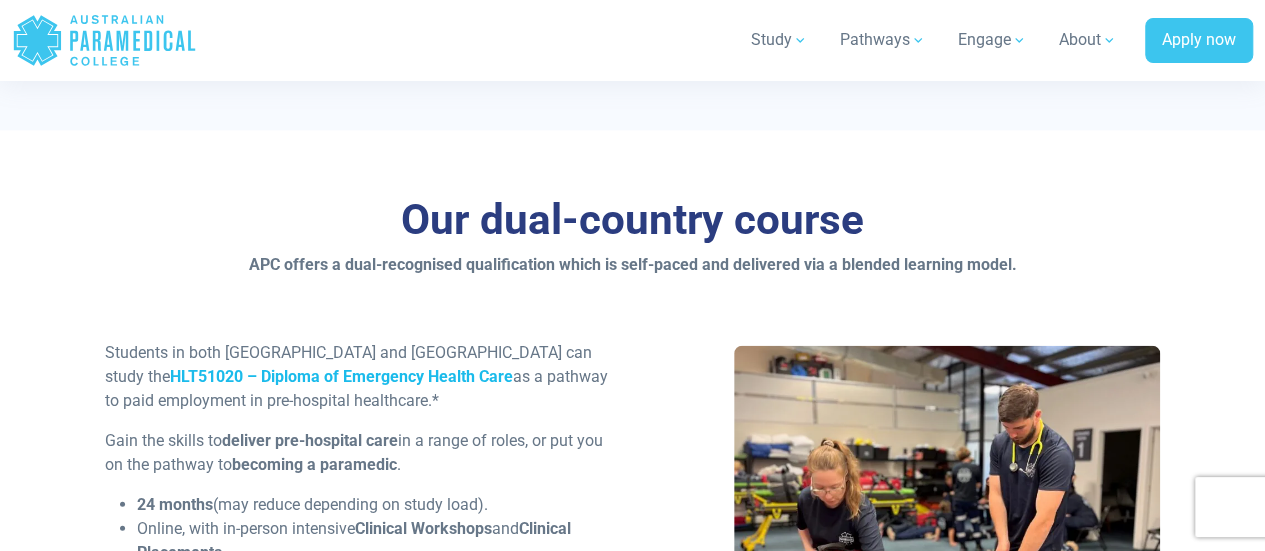 click on "HLT51020 – Diploma of Emergency Health Care" at bounding box center [341, 376] 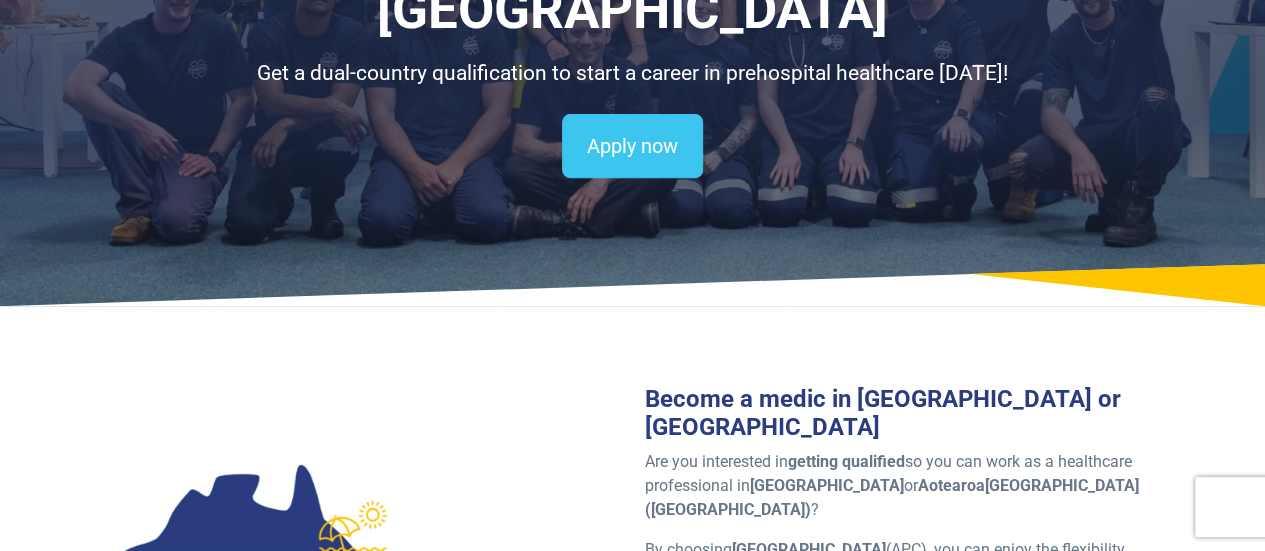 scroll, scrollTop: 0, scrollLeft: 0, axis: both 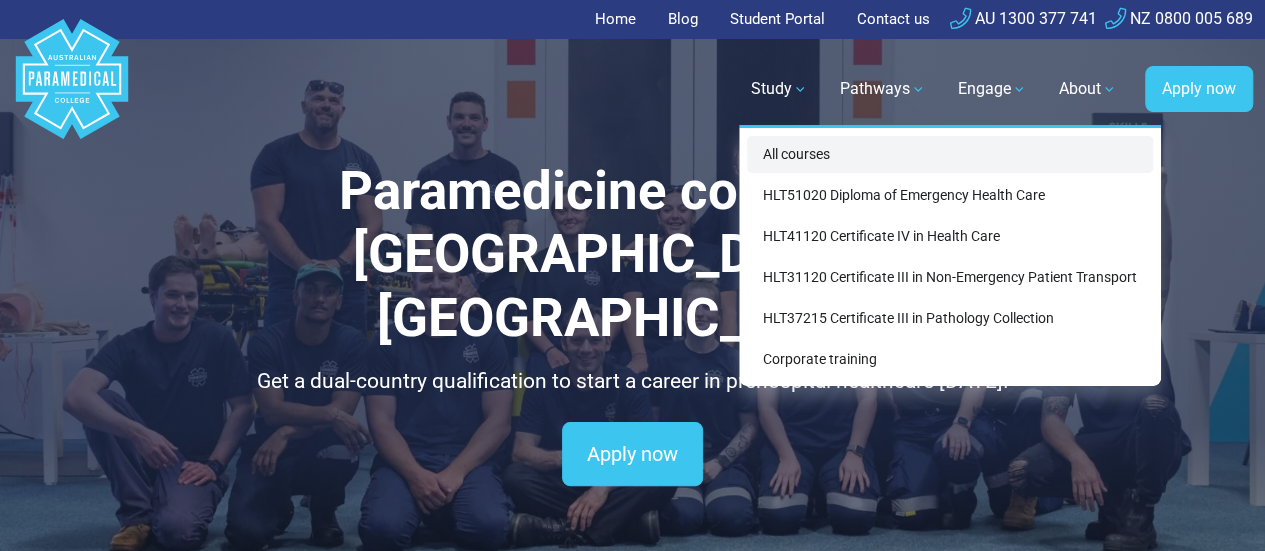 click on "All courses" at bounding box center [950, 154] 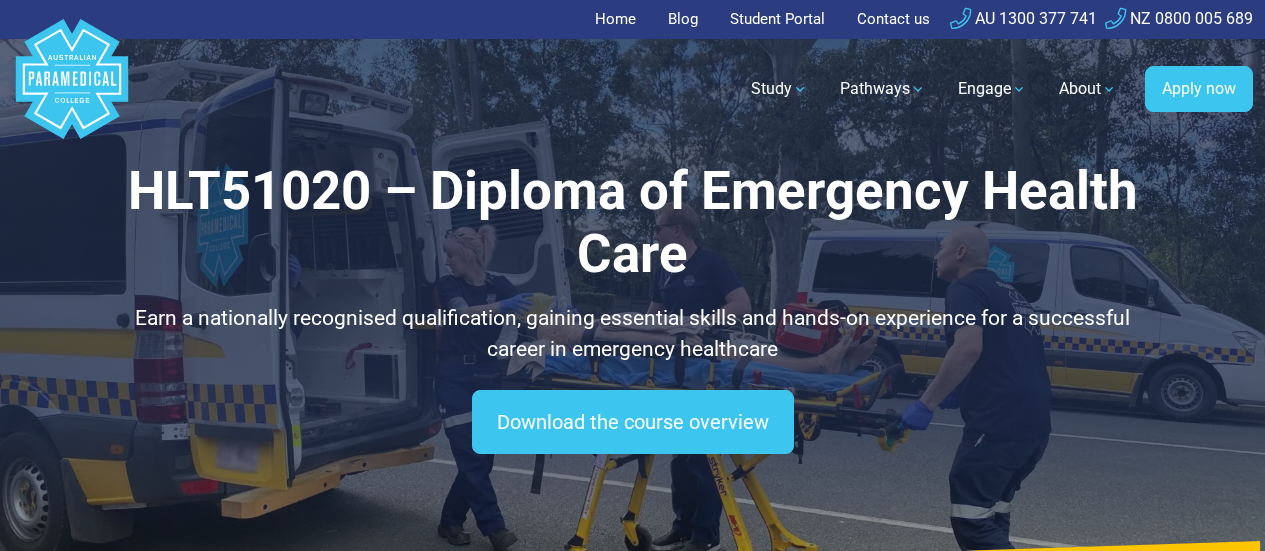 scroll, scrollTop: 0, scrollLeft: 0, axis: both 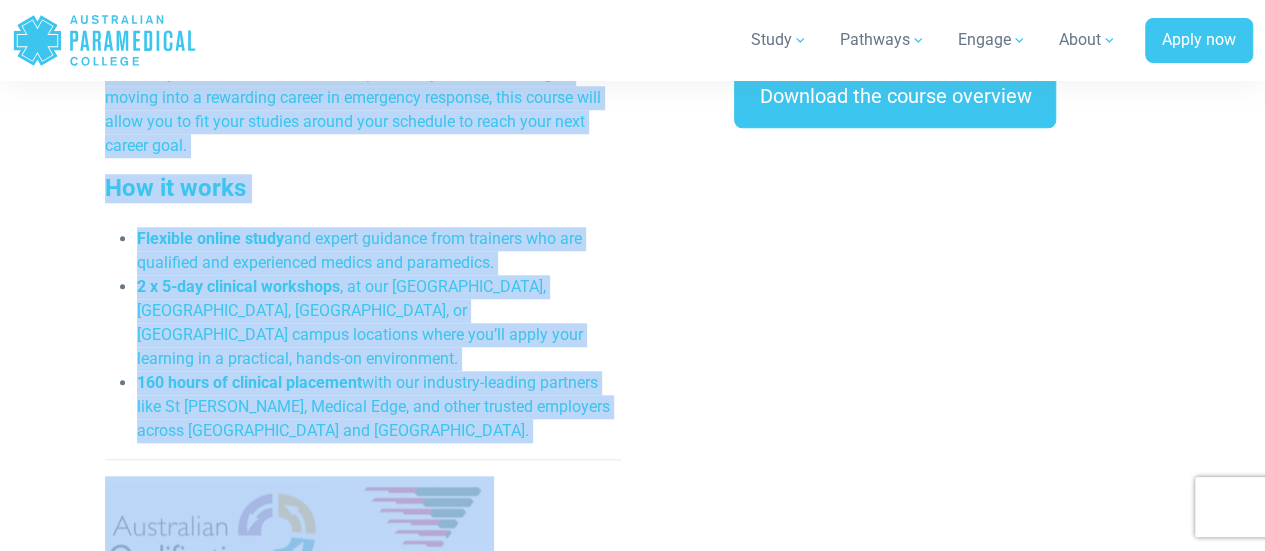 click on "Home
Blog
Student Portal
Contact us
AU 1300 377 741
NZ 0800 005 689
.logo-block-c1{fill:#3CC5EE;}
.logo-block-c2{fill:#FFF;}" at bounding box center [632, 6327] 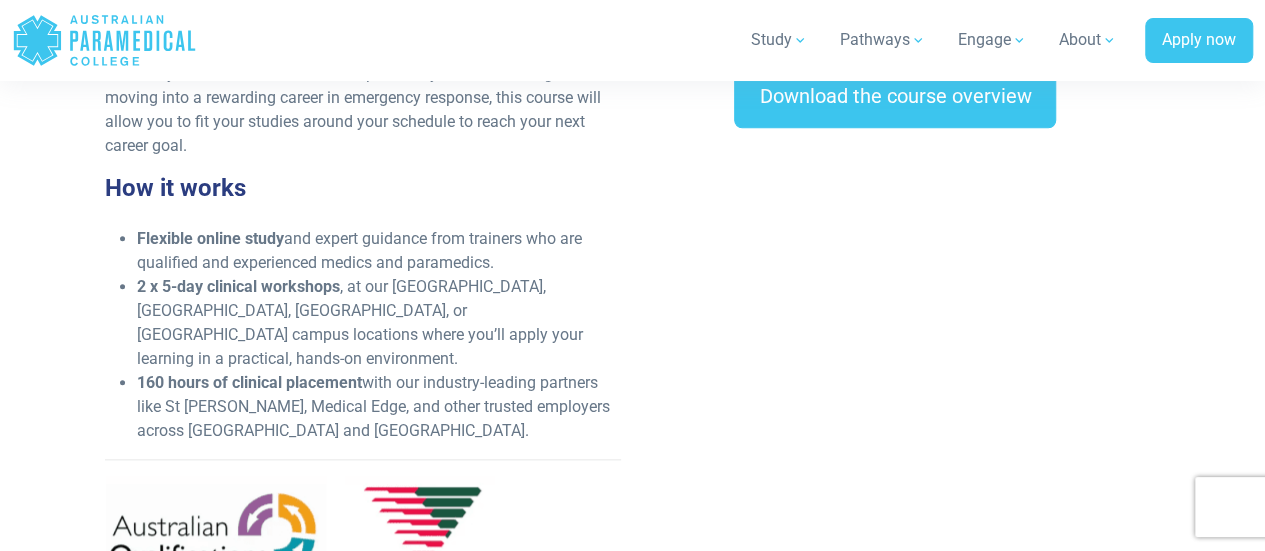 click on "Course Overview
What you’ll learn
This nationally recognised qualification will give you the skills to deliver pre-hospital care in a range of emergency healthcare roles, or put you on the pathway to becoming a paramedic.*
The moments when patients require emergency care are often some of the most vulnerable they’ve ever experienced. This diploma will give you the skills to assess the situation, put the patient at ease and deliver exceptional care.
How it works
Flexible online study  and expert guidance from trainers who are qualified and experienced medics and paramedics." at bounding box center [632, 185] 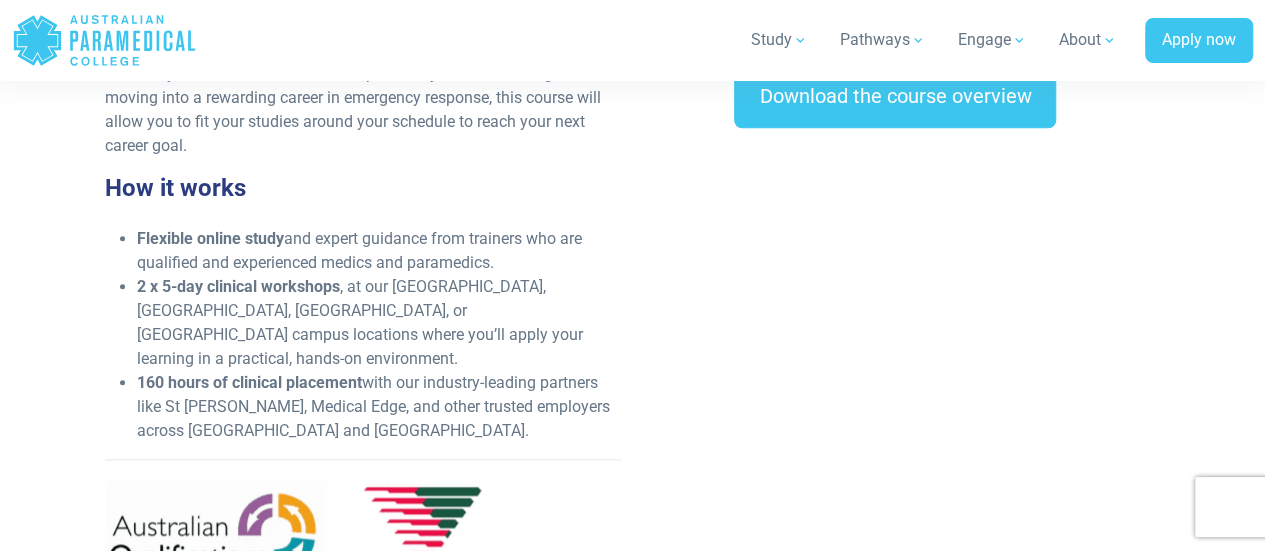 scroll, scrollTop: 444, scrollLeft: 0, axis: vertical 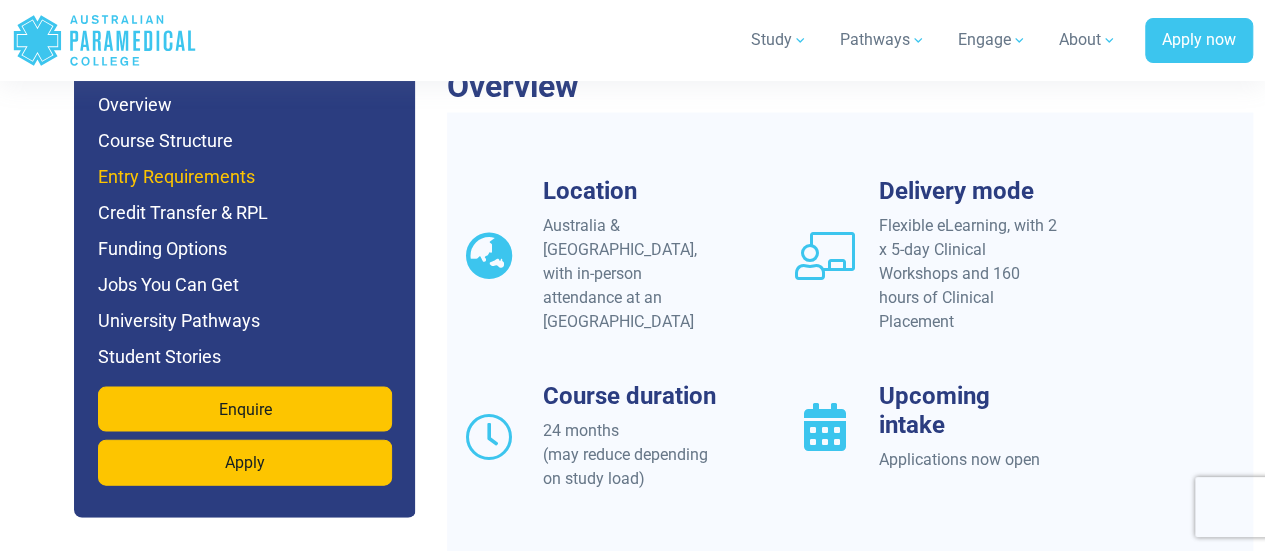 click on "Entry Requirements" at bounding box center (245, 177) 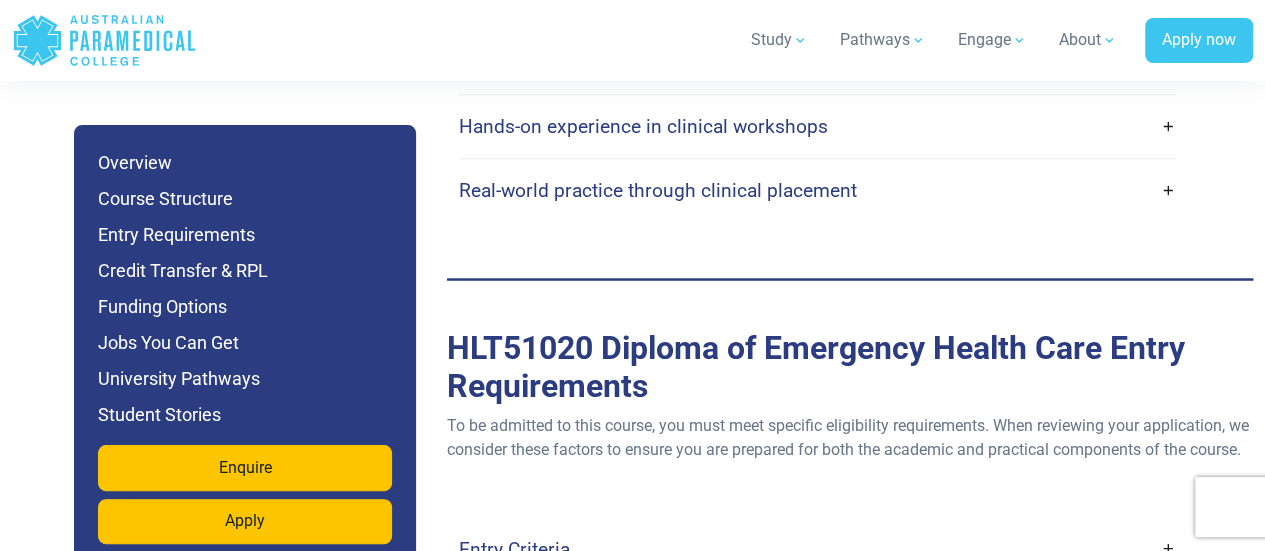 scroll, scrollTop: 5651, scrollLeft: 0, axis: vertical 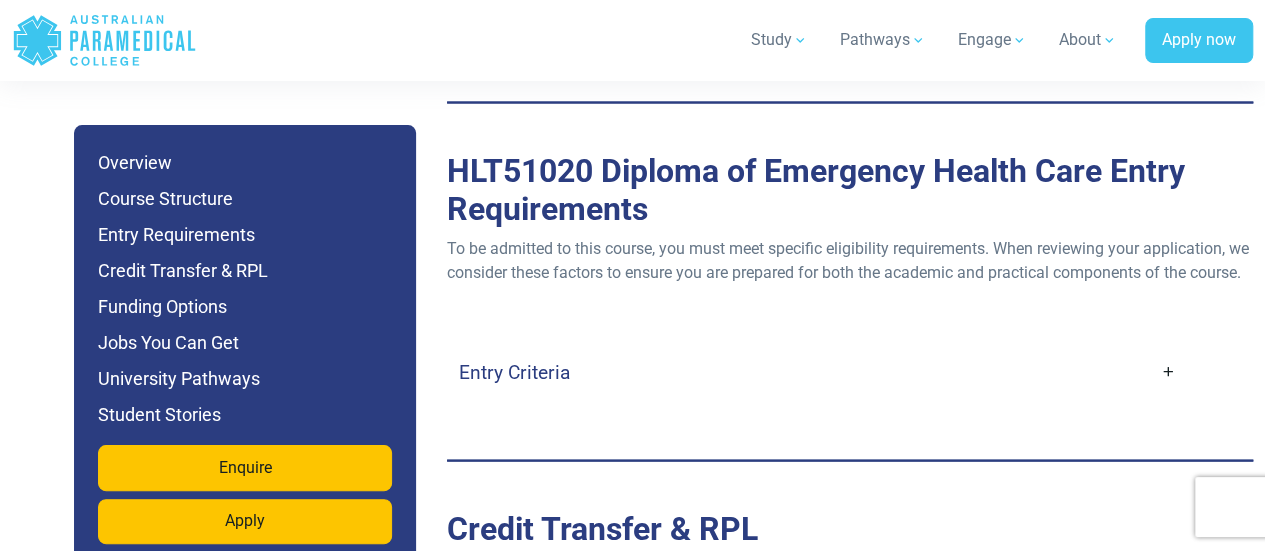 click on "Entry Criteria" at bounding box center (514, 371) 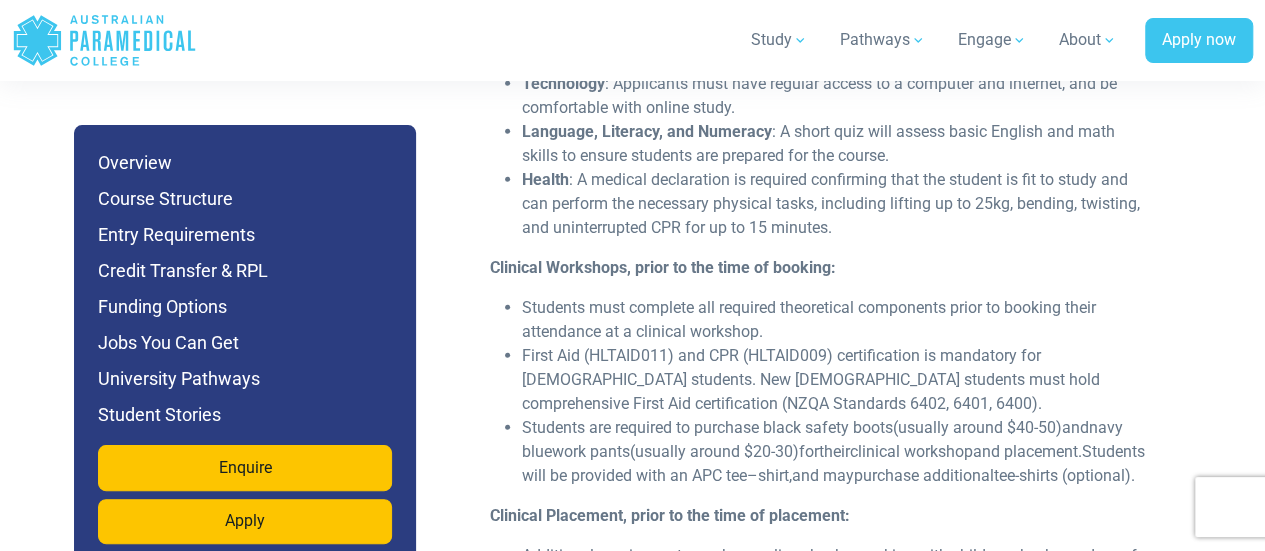 scroll, scrollTop: 6318, scrollLeft: 0, axis: vertical 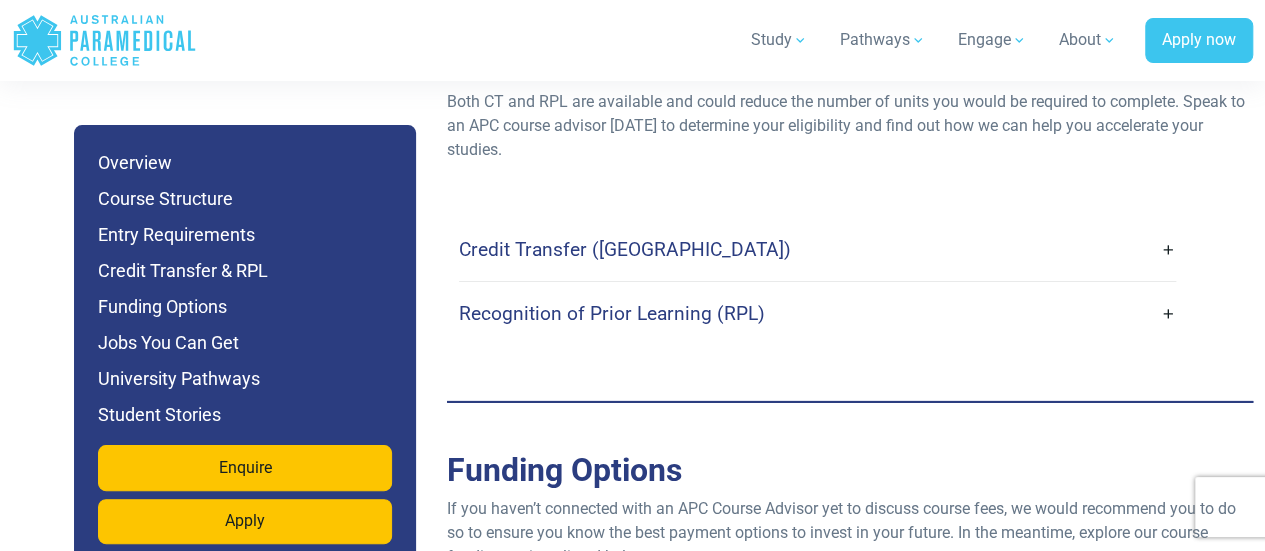 click on "Recognition of Prior Learning (RPL)" at bounding box center [817, 313] 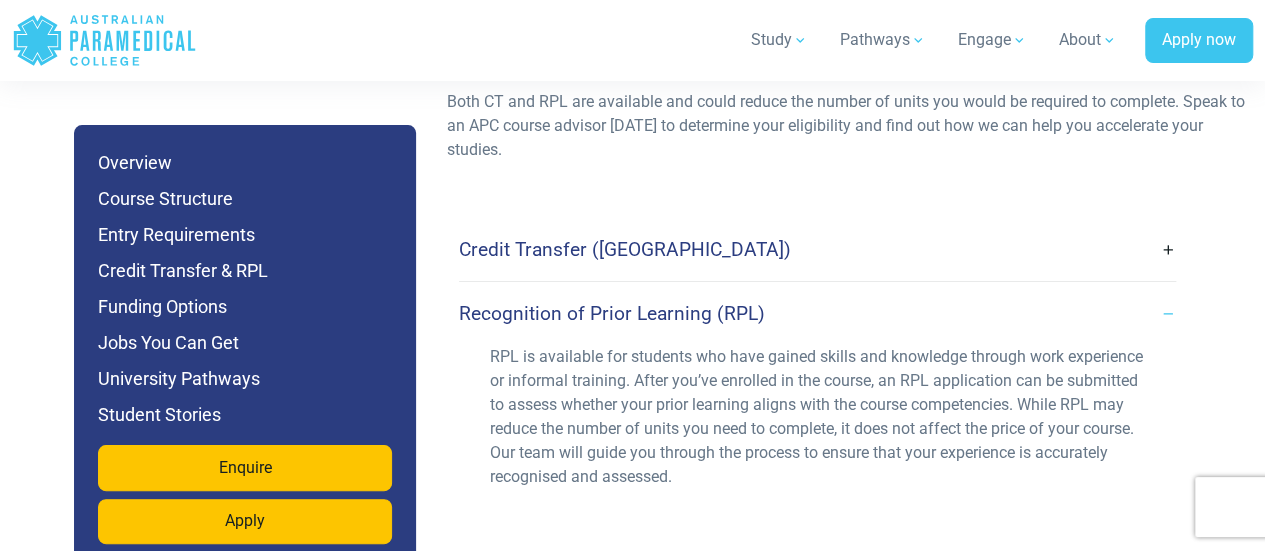 click on "Credit Transfer ([GEOGRAPHIC_DATA])" at bounding box center [817, 249] 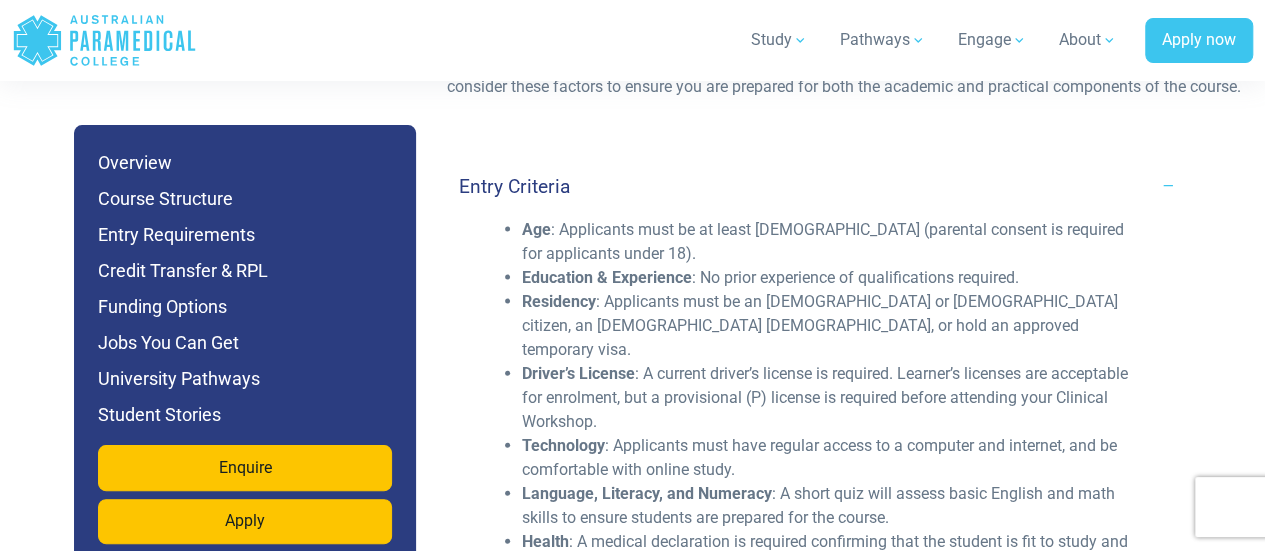 scroll, scrollTop: 5729, scrollLeft: 0, axis: vertical 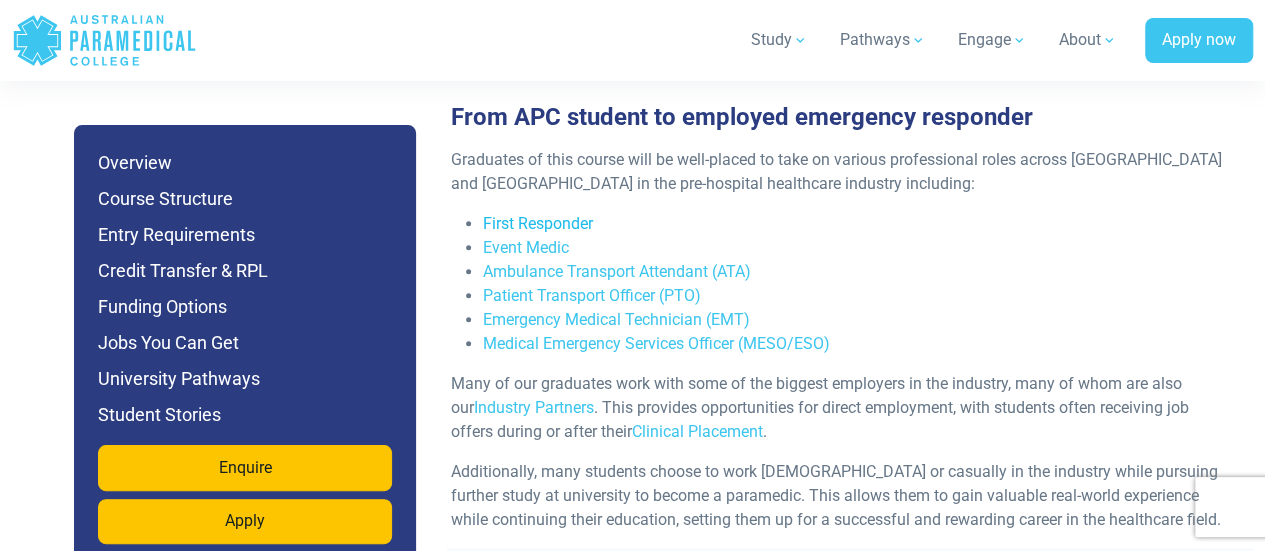 click on "First Responder" at bounding box center [538, 223] 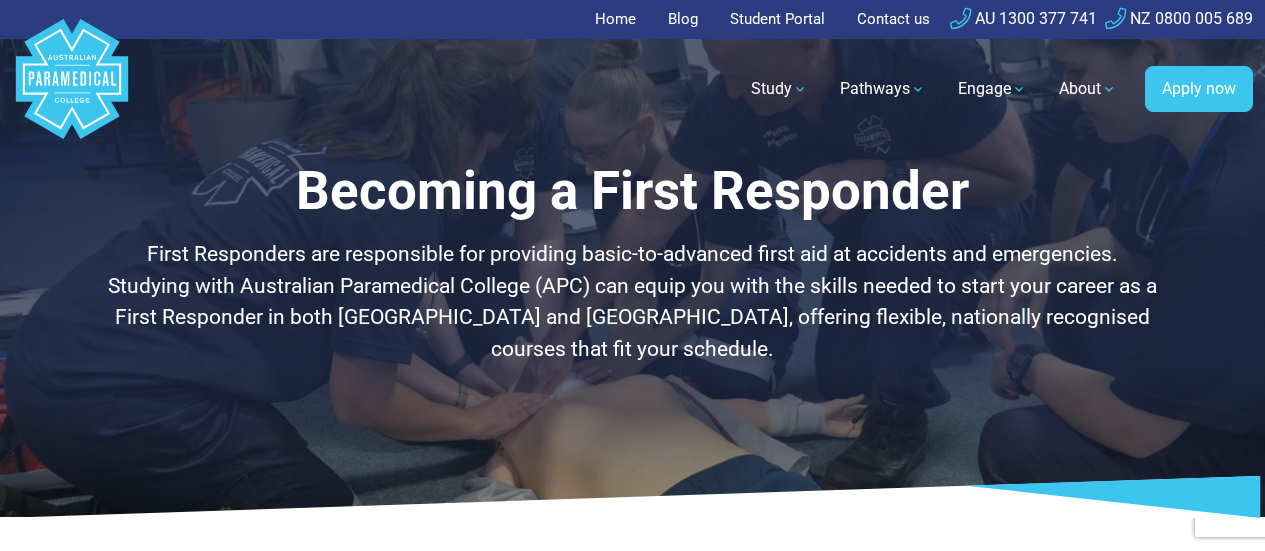 scroll, scrollTop: 0, scrollLeft: 0, axis: both 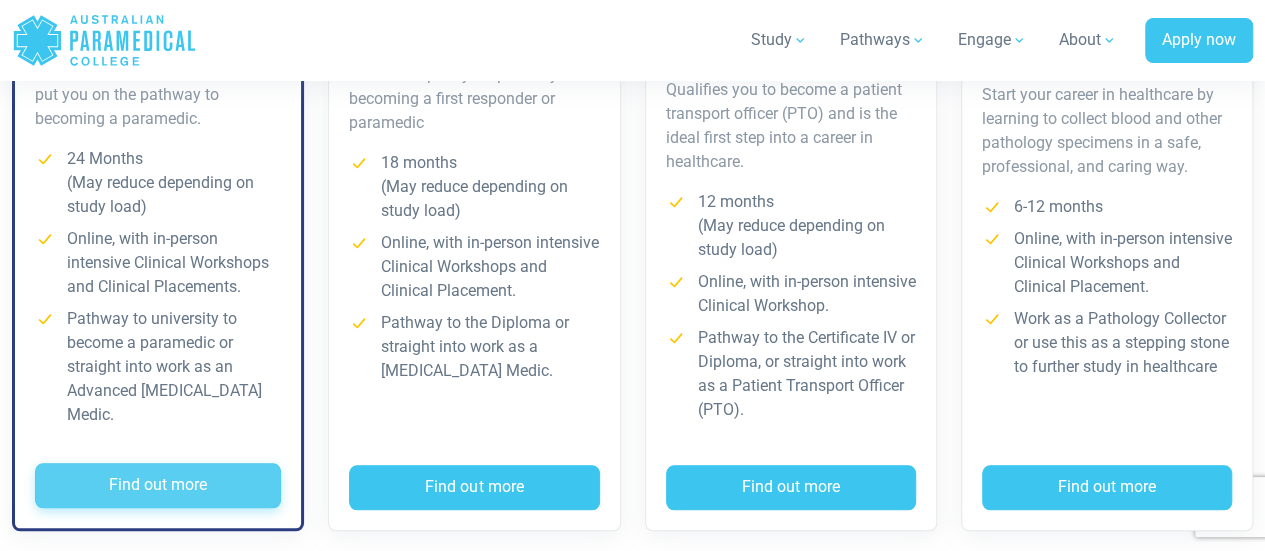 click on "Find out more" at bounding box center (158, 486) 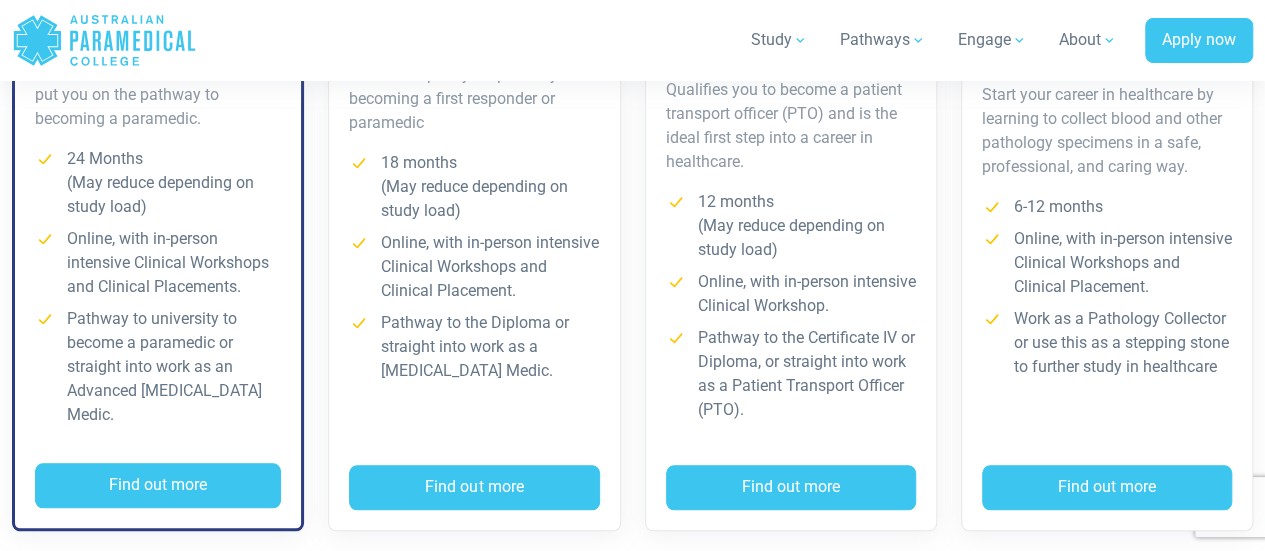click on "Online, with in-person intensive Clinical Workshops and Clinical Placements." at bounding box center [158, 263] 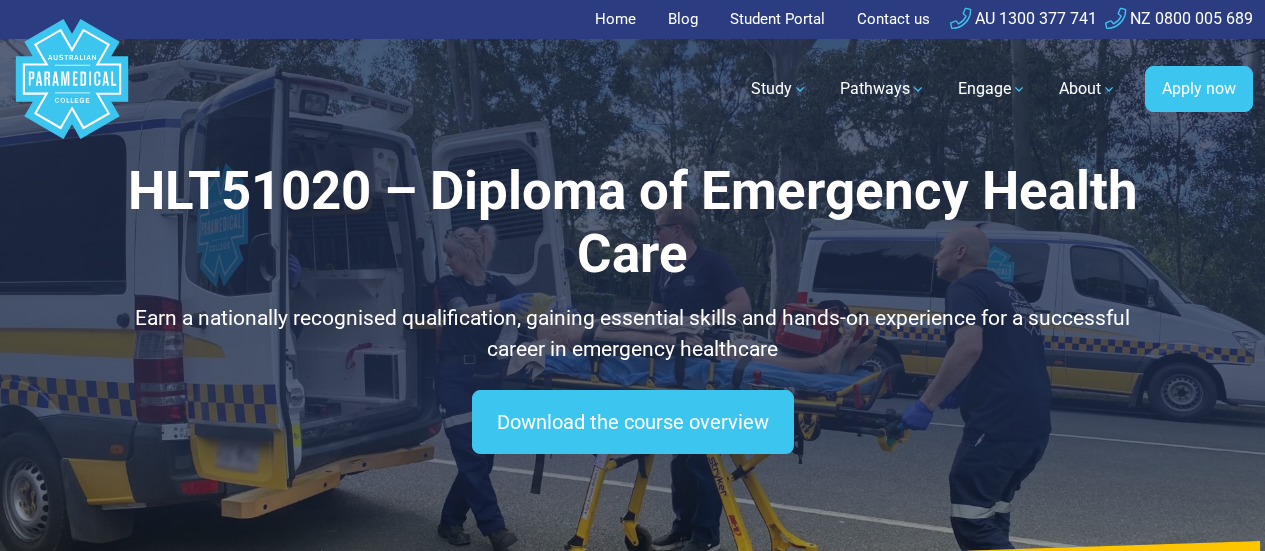 scroll, scrollTop: 0, scrollLeft: 0, axis: both 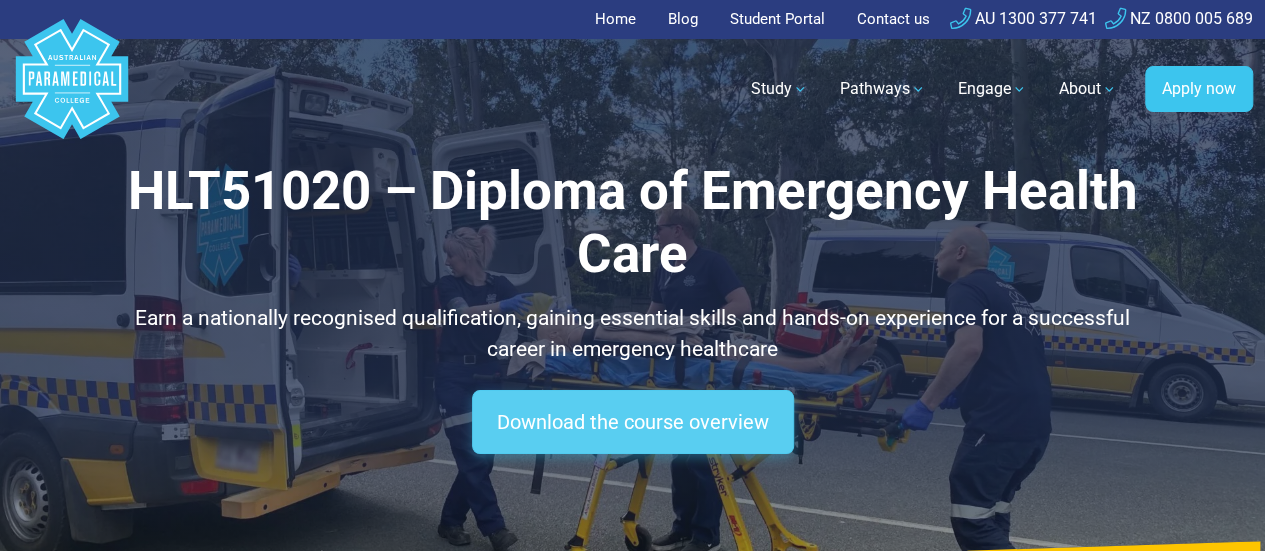click on "Download the course overview" at bounding box center [633, 422] 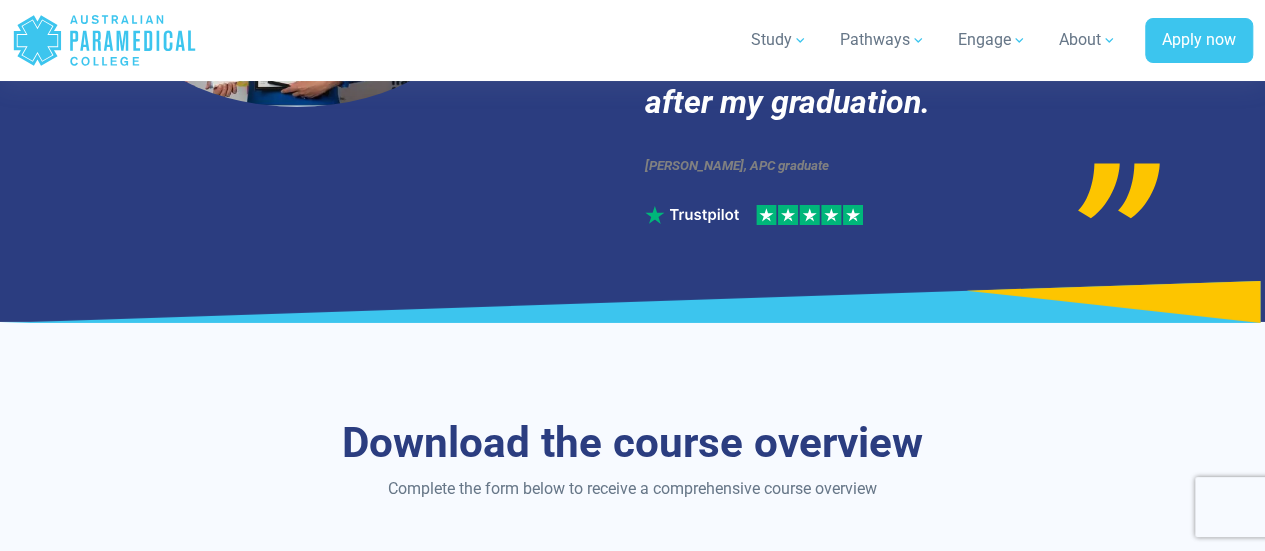 scroll, scrollTop: 11029, scrollLeft: 0, axis: vertical 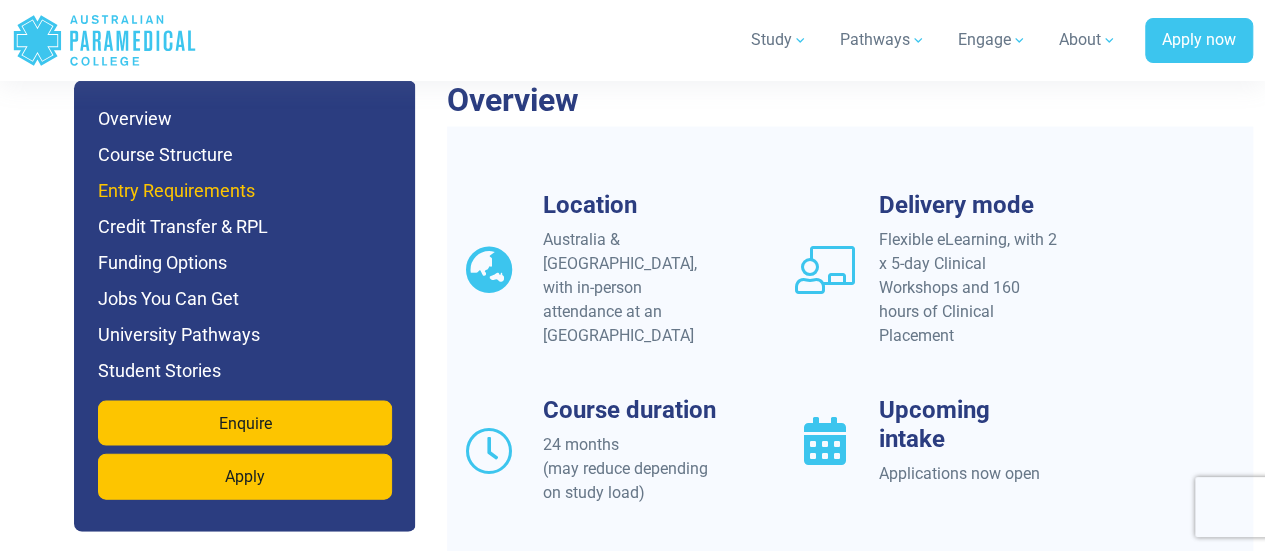 click on "Entry Requirements" at bounding box center (245, 191) 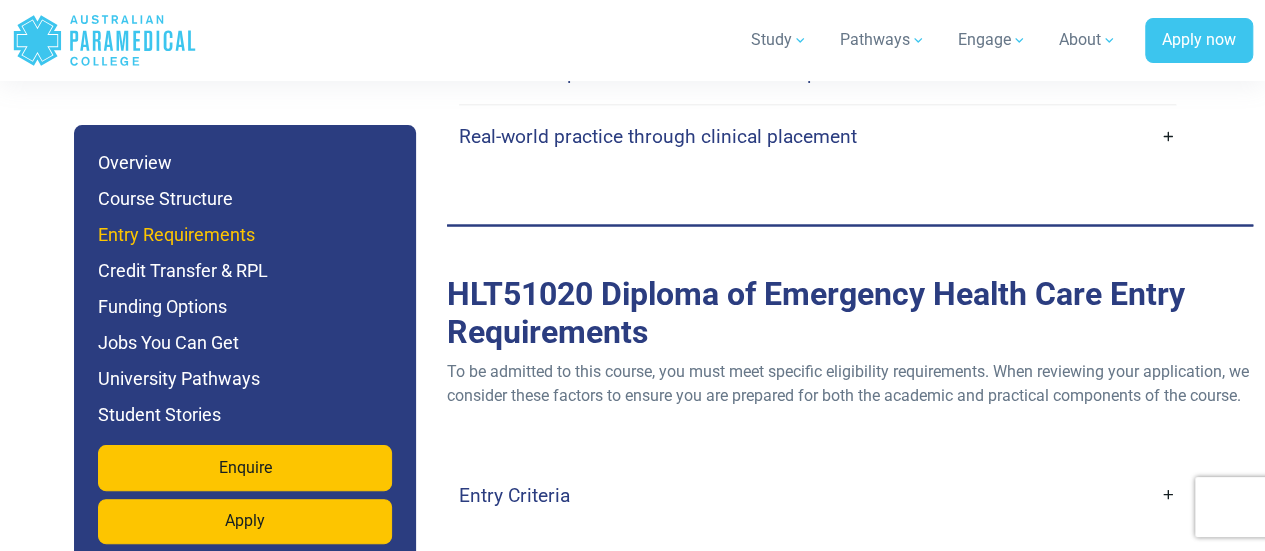 scroll, scrollTop: 5651, scrollLeft: 0, axis: vertical 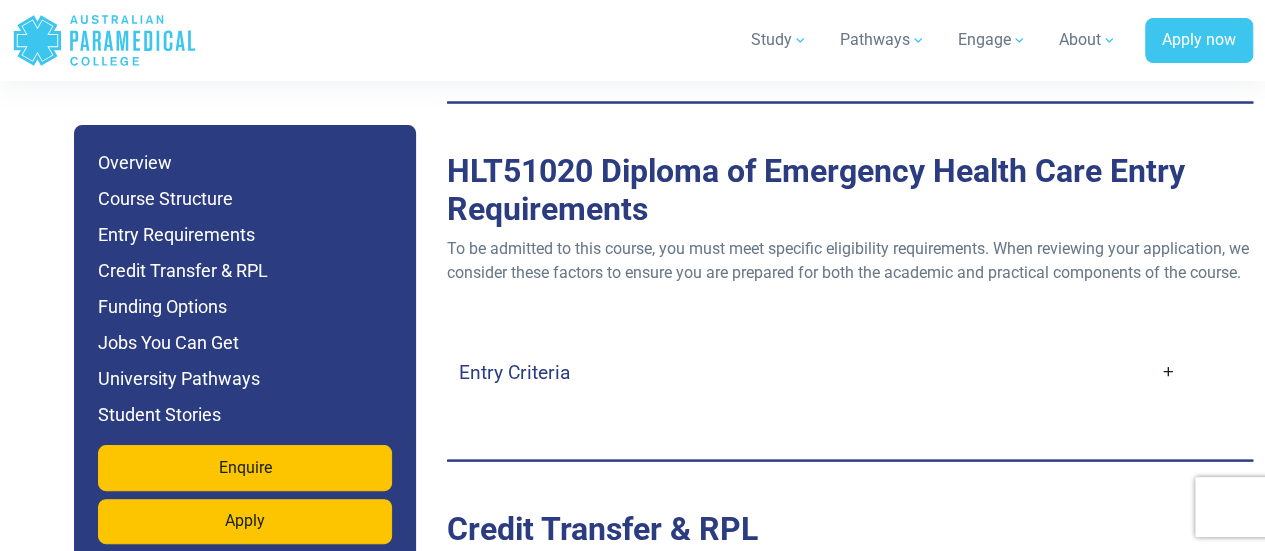 click on "Entry Criteria" at bounding box center (817, 371) 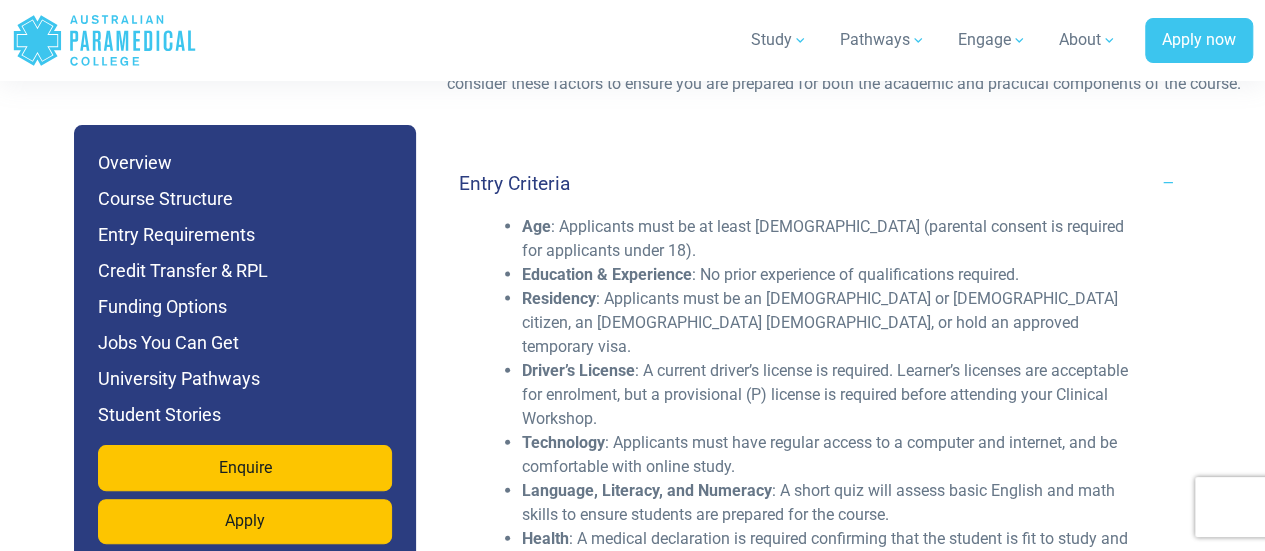 scroll, scrollTop: 5859, scrollLeft: 0, axis: vertical 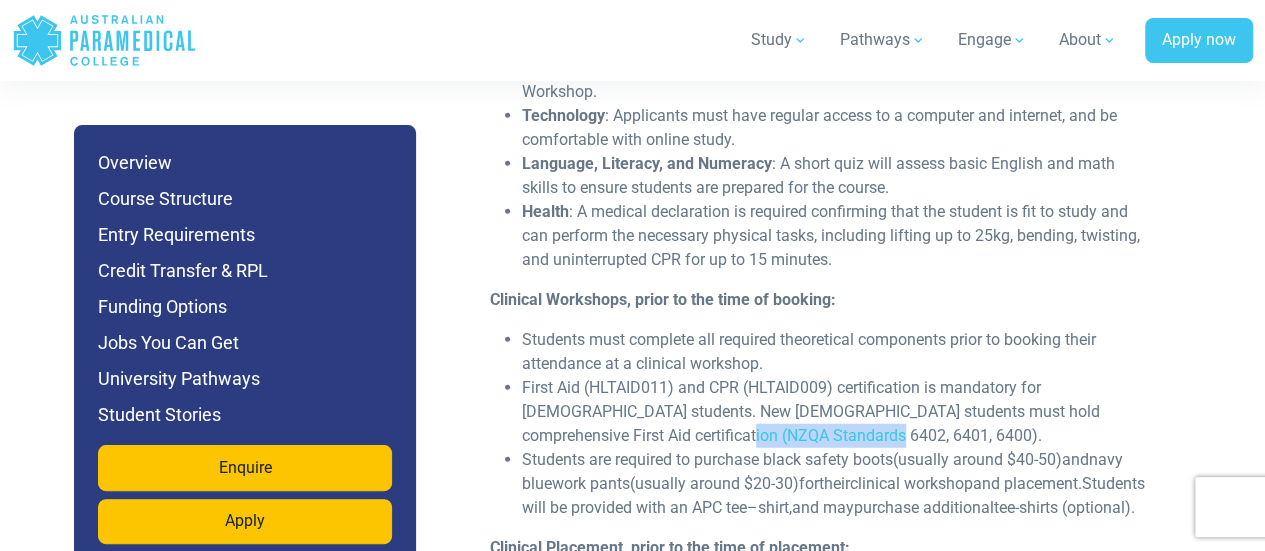 drag, startPoint x: 594, startPoint y: 384, endPoint x: 730, endPoint y: 387, distance: 136.03308 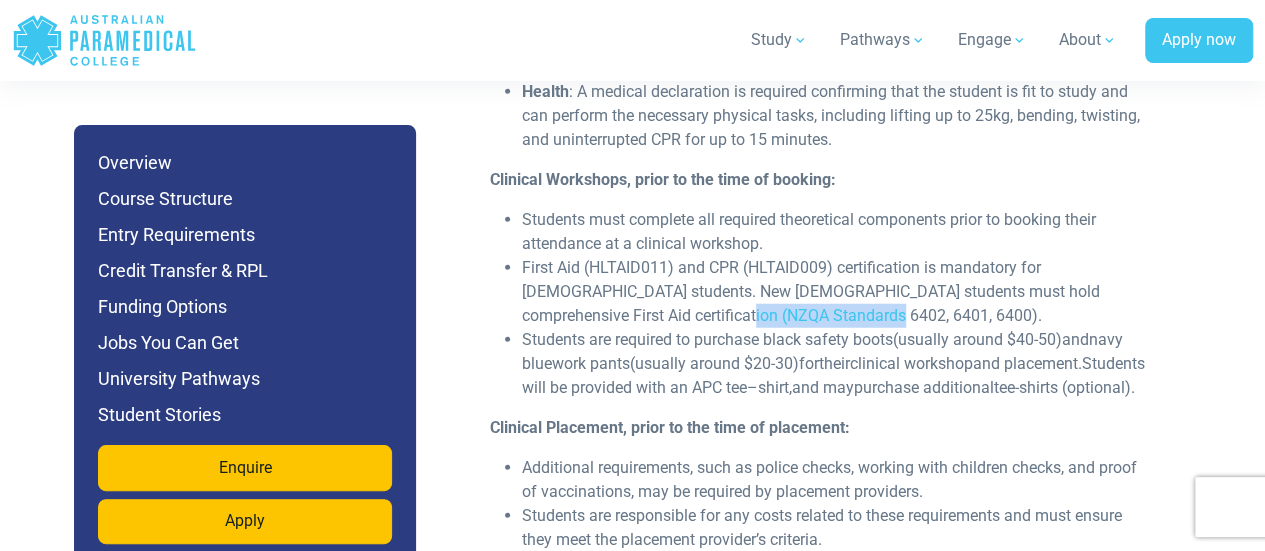 scroll, scrollTop: 6352, scrollLeft: 0, axis: vertical 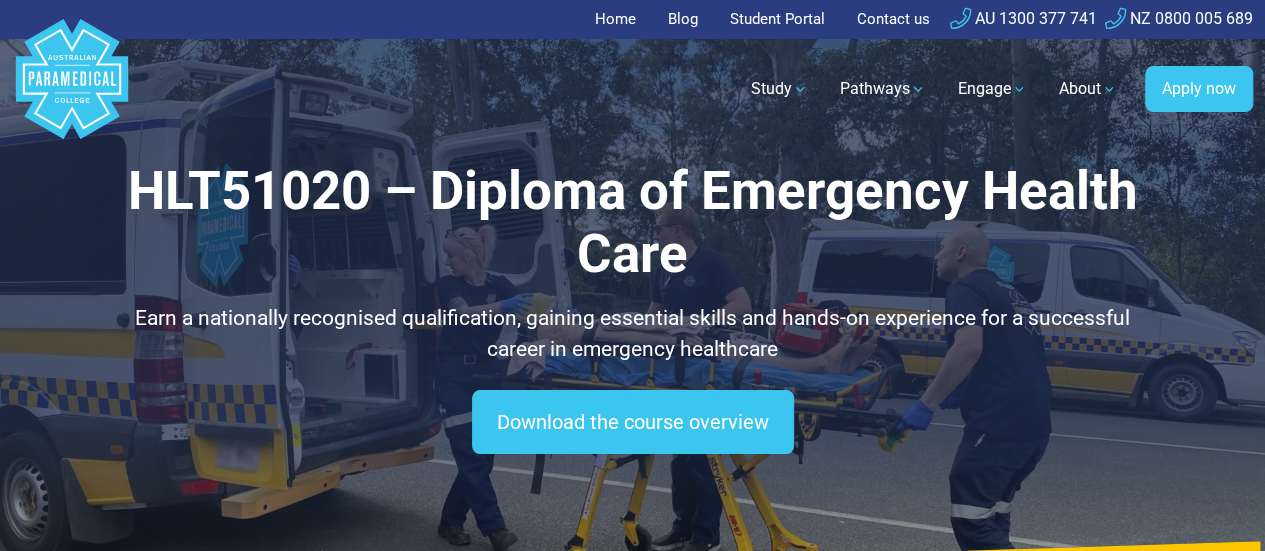 click on "Study
All courses
HLT51020 Diploma of Emergency Health Care
HLT41120 Certificate IV in Health Care
HLT31120 Certificate III in Non-Emergency Patient Transport
HLT37215 Certificate III in Pathology Collection
Corporate training
Pathways [GEOGRAPHIC_DATA]" at bounding box center [692, 89] 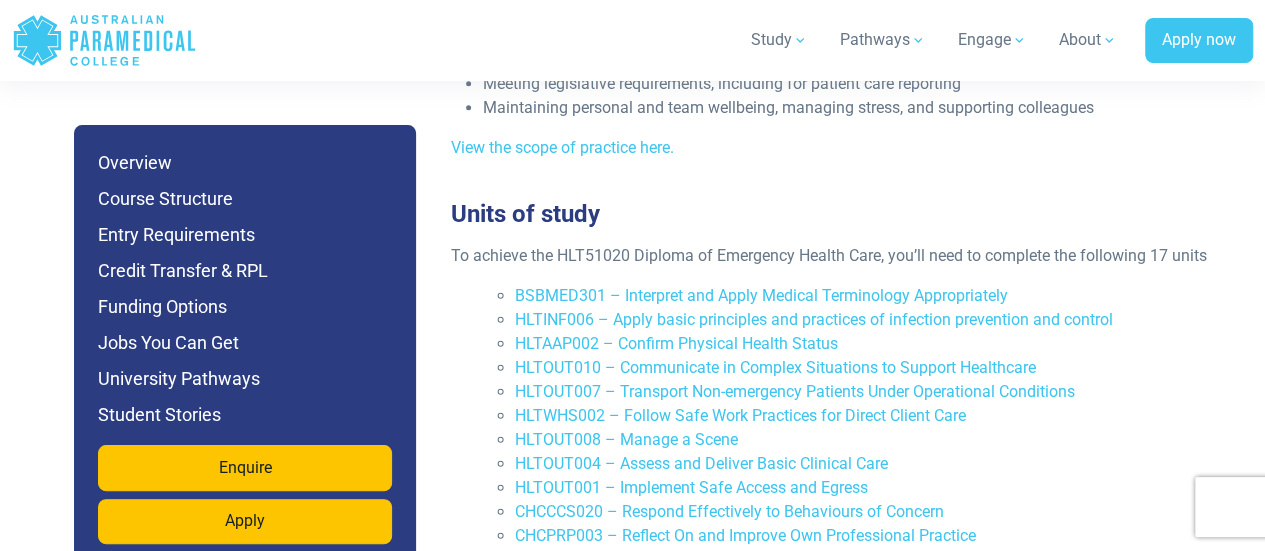 scroll, scrollTop: 4601, scrollLeft: 0, axis: vertical 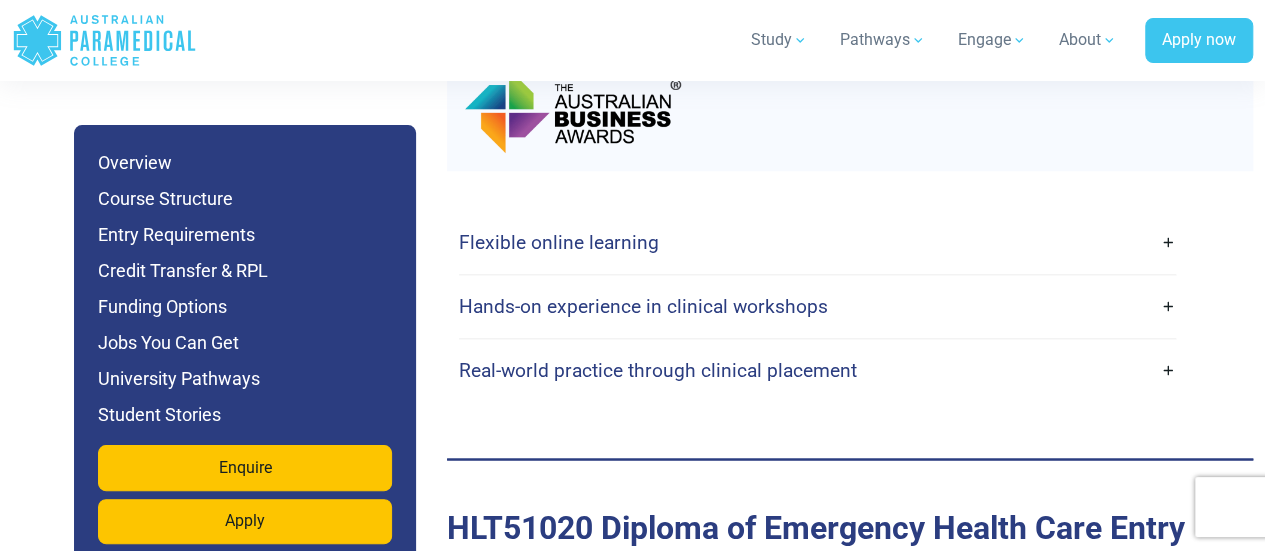 click on "Flexible online learning" at bounding box center [817, 242] 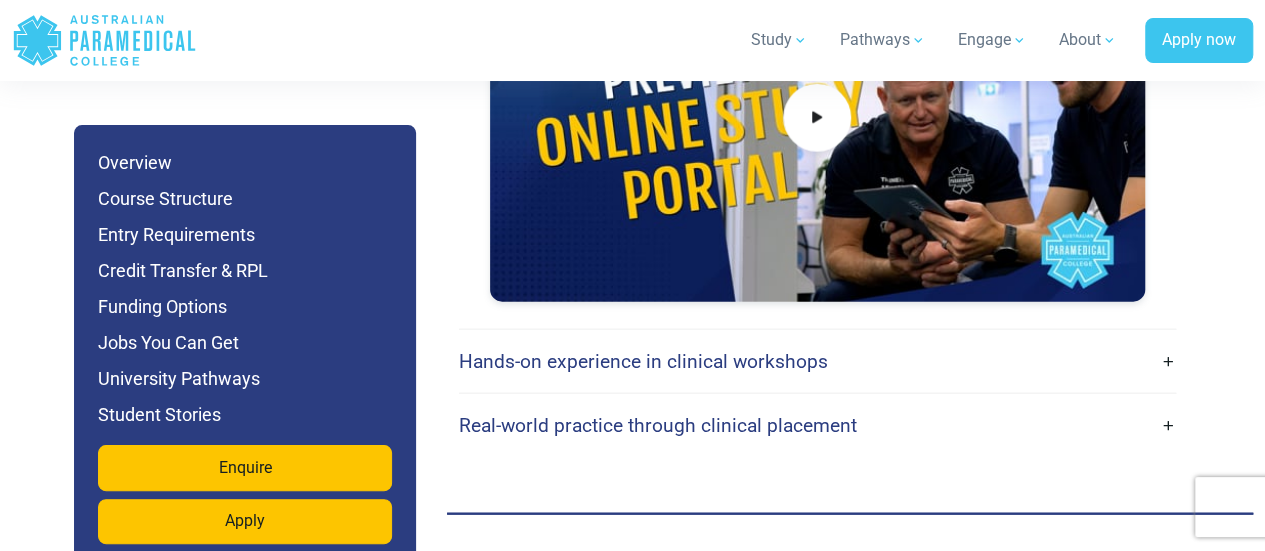 scroll, scrollTop: 5902, scrollLeft: 0, axis: vertical 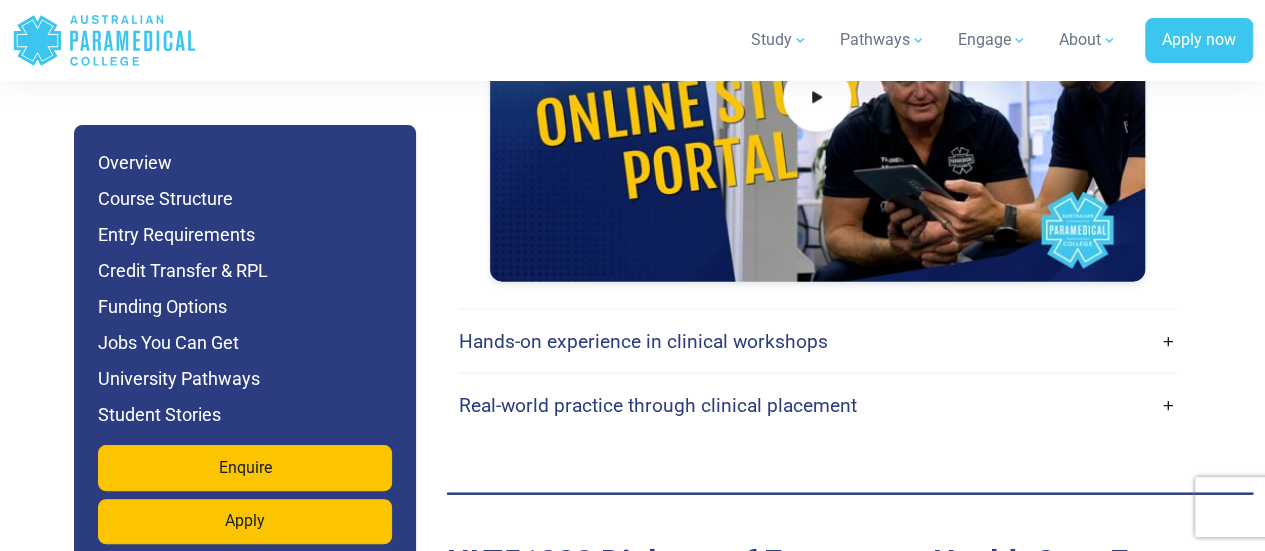 click on "Hands-on experience in clinical workshops" at bounding box center [817, 341] 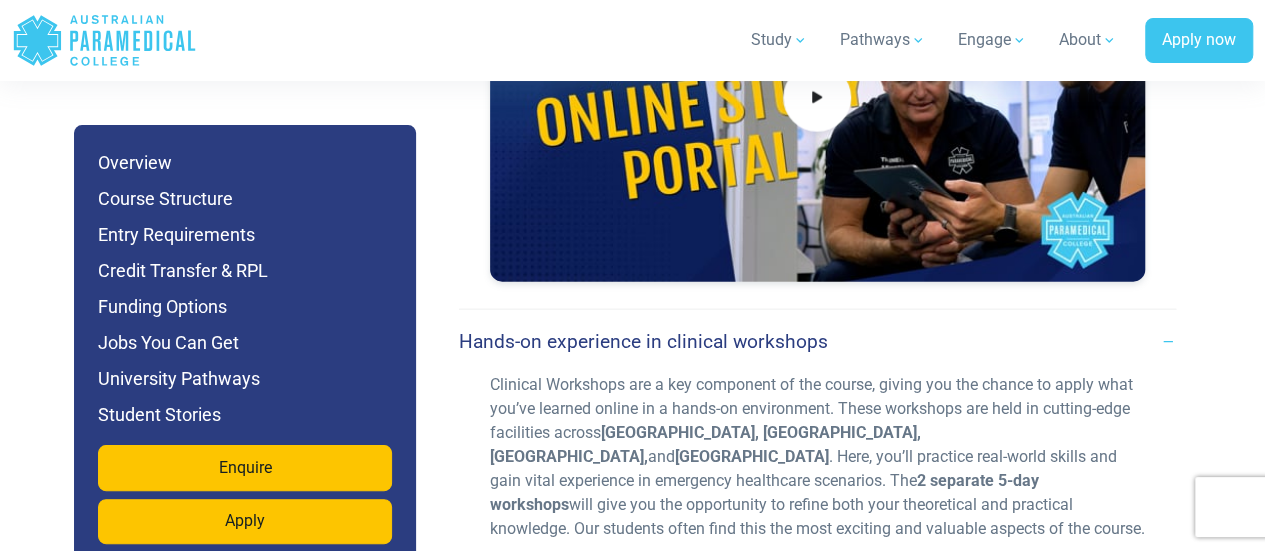 scroll, scrollTop: 5942, scrollLeft: 0, axis: vertical 